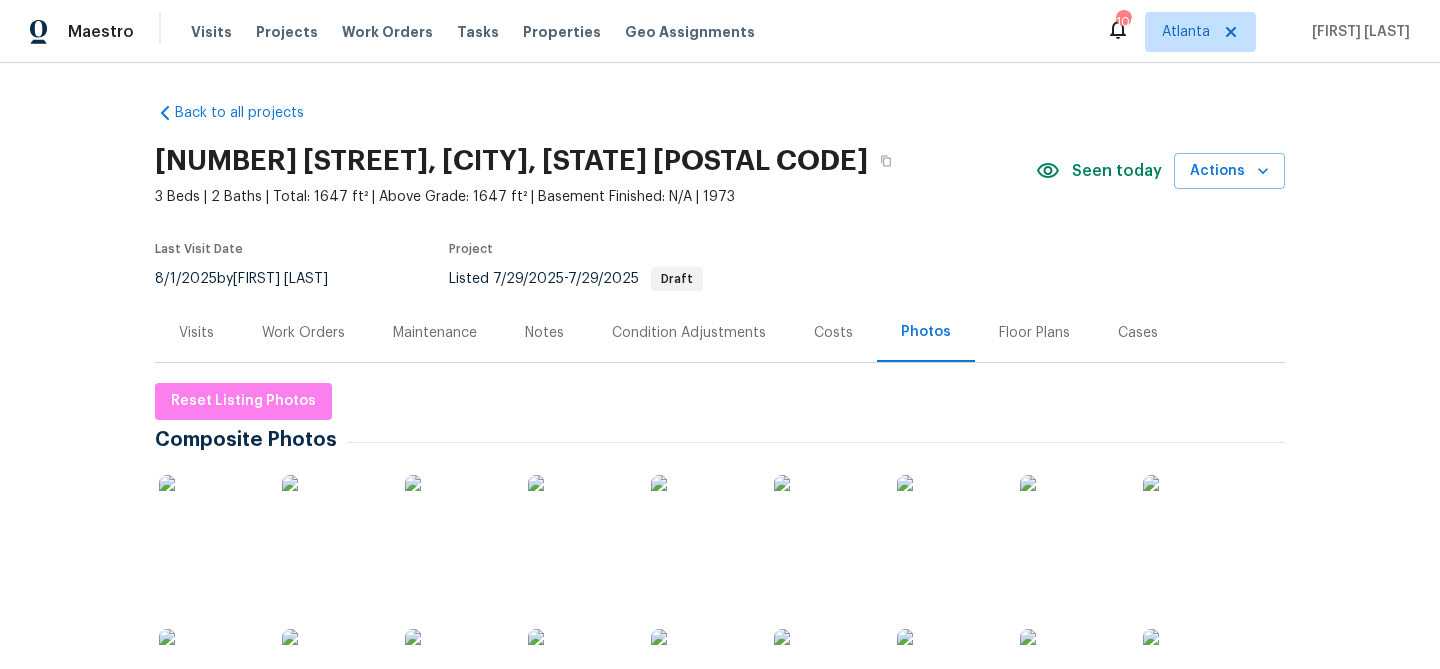 scroll, scrollTop: 0, scrollLeft: 0, axis: both 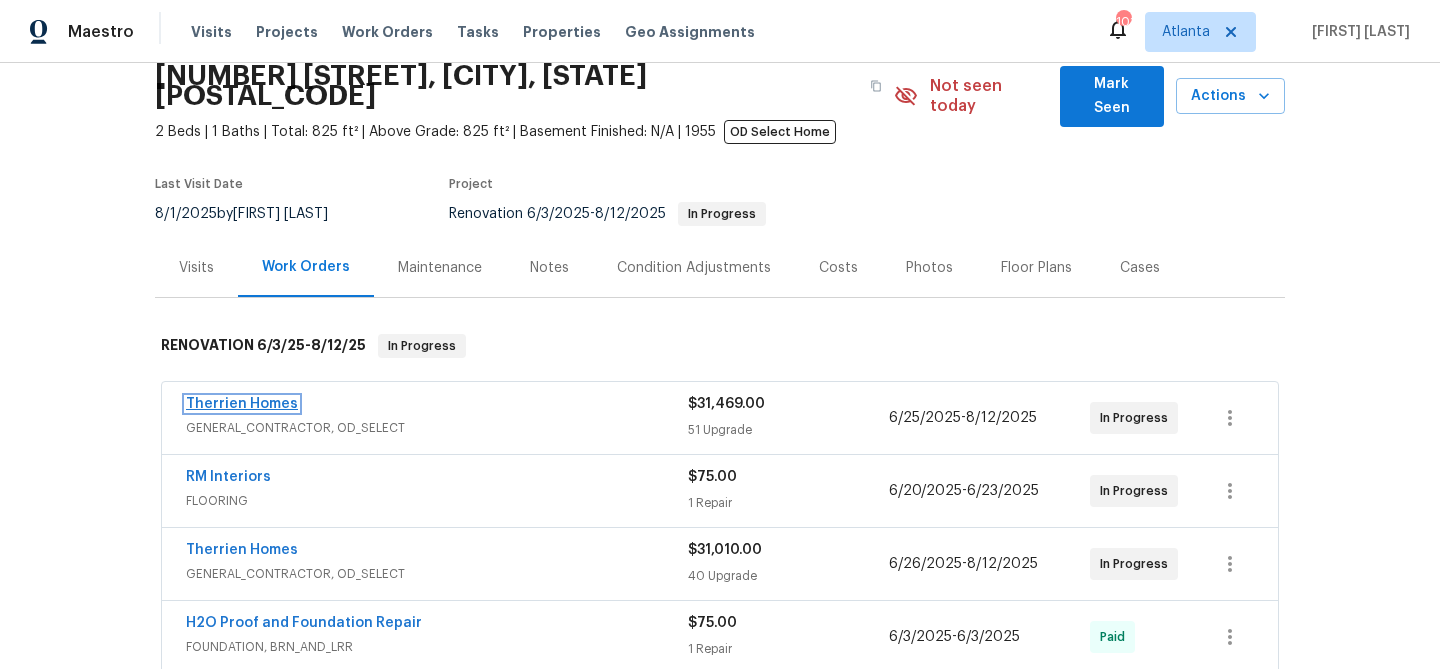 click on "Therrien Homes" at bounding box center [242, 404] 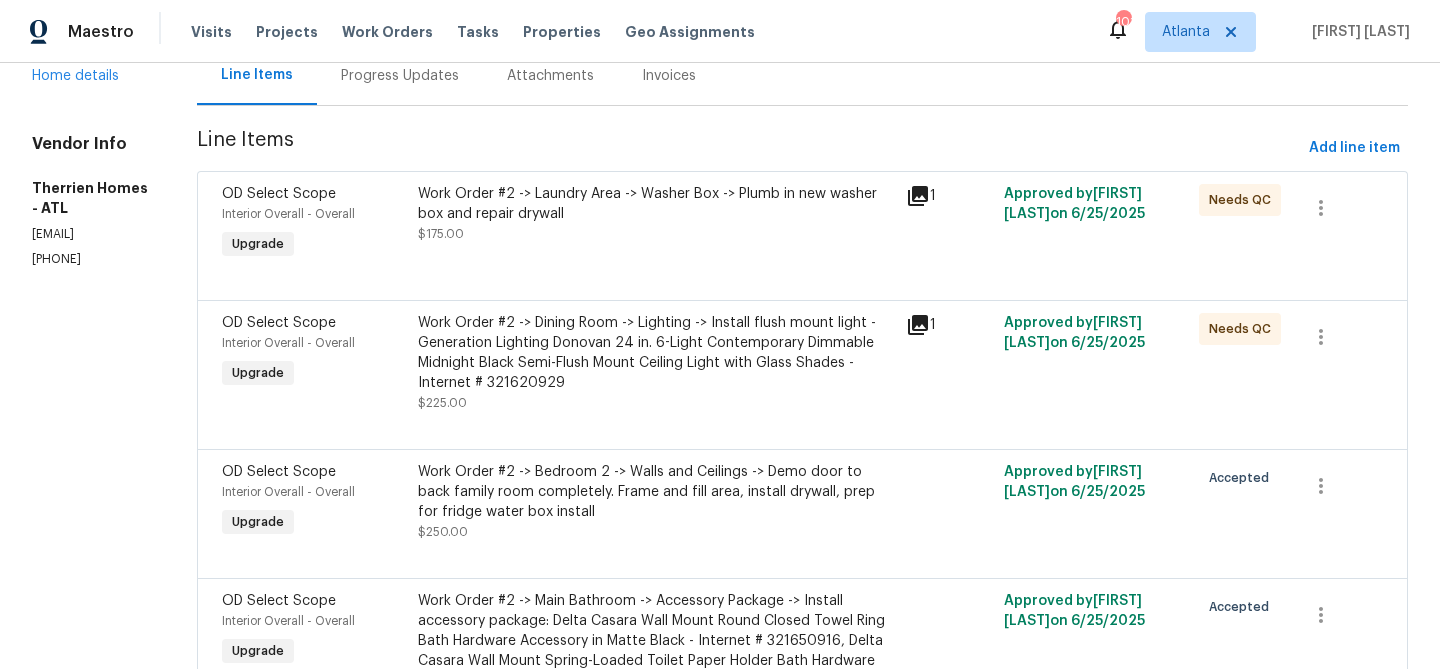 scroll, scrollTop: 0, scrollLeft: 0, axis: both 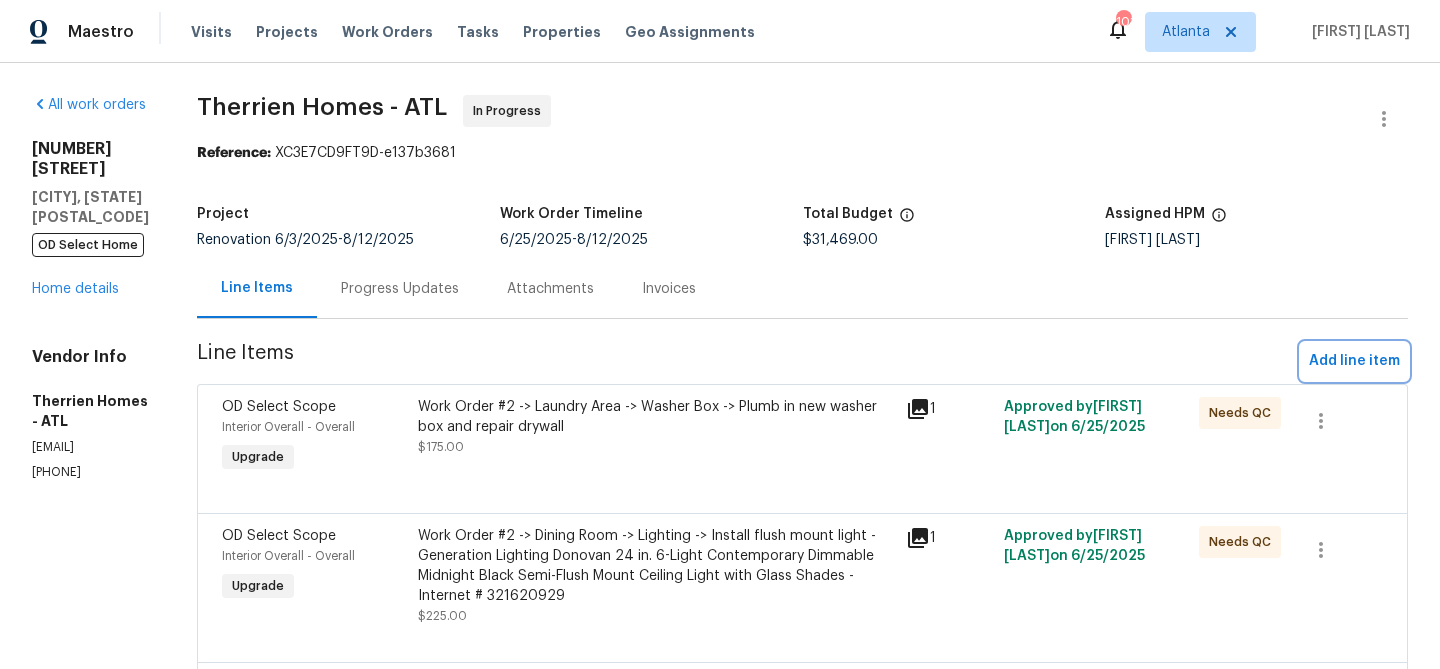 click on "Add line item" at bounding box center (1354, 361) 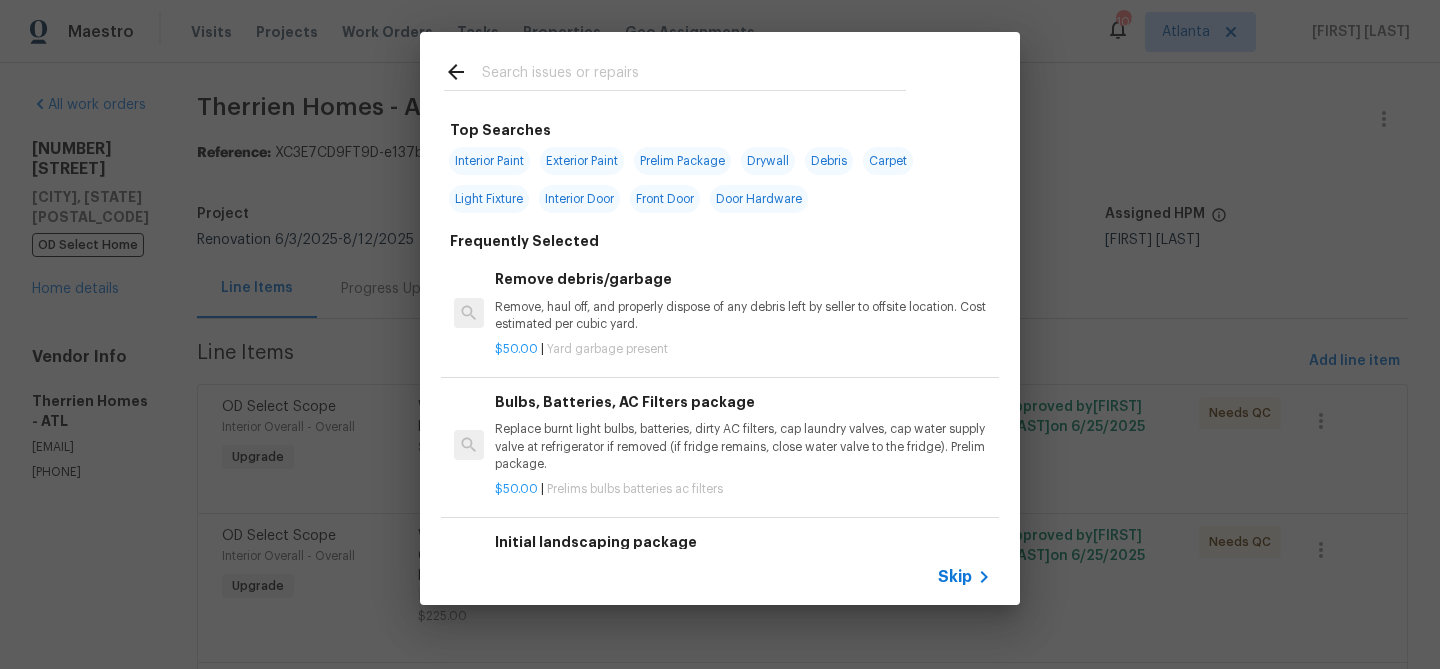 click at bounding box center (694, 75) 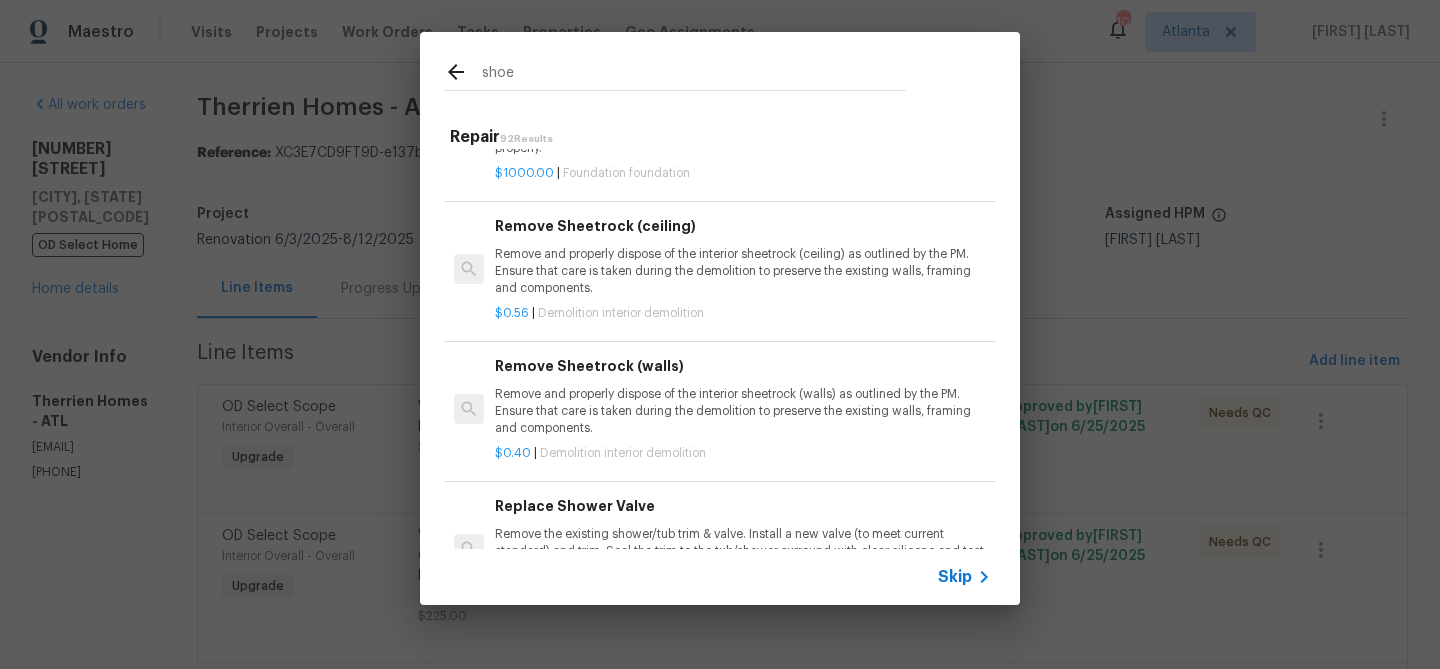 scroll, scrollTop: 0, scrollLeft: 0, axis: both 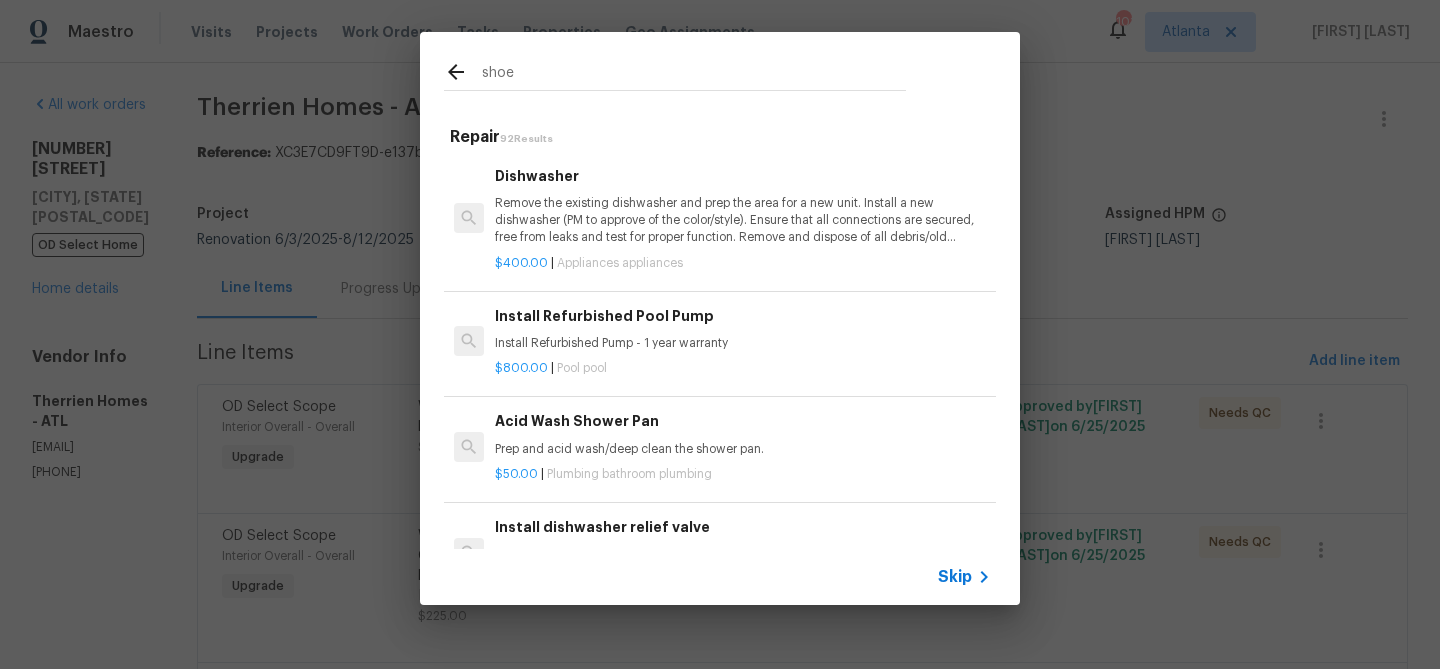 click on "shoe" at bounding box center [694, 75] 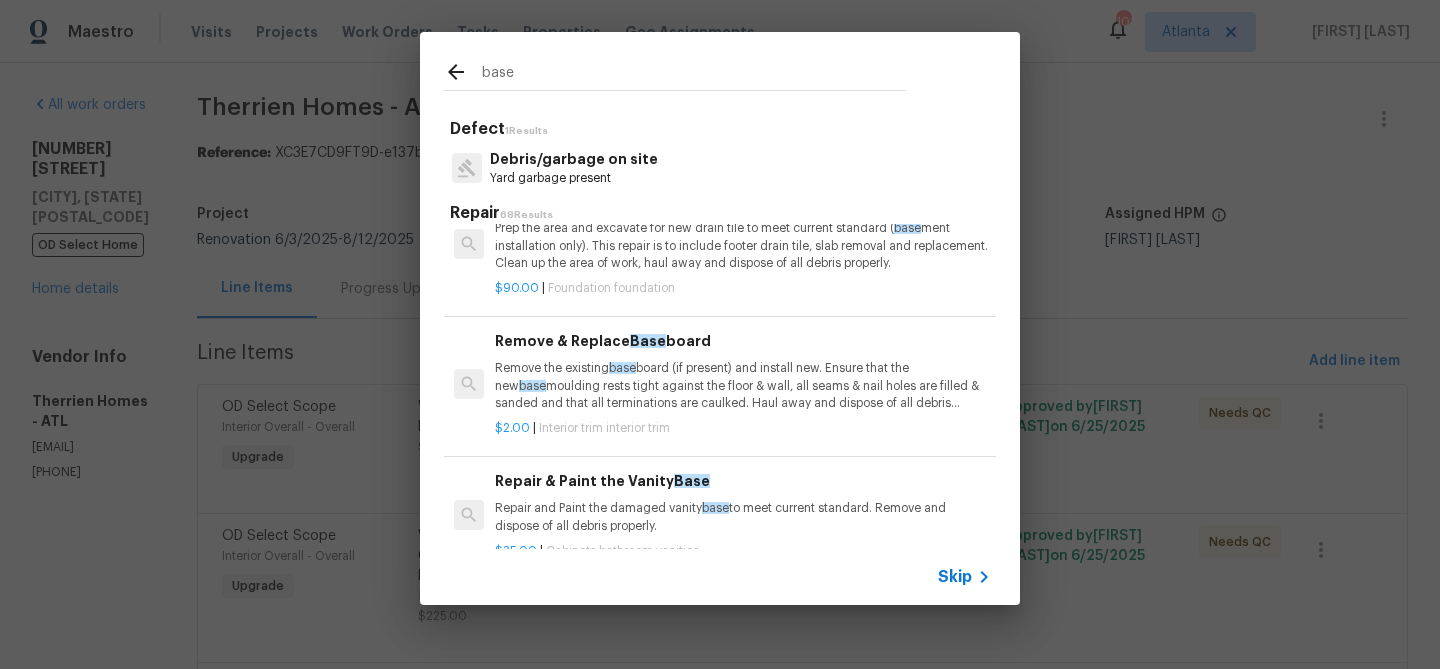scroll, scrollTop: 1000, scrollLeft: 0, axis: vertical 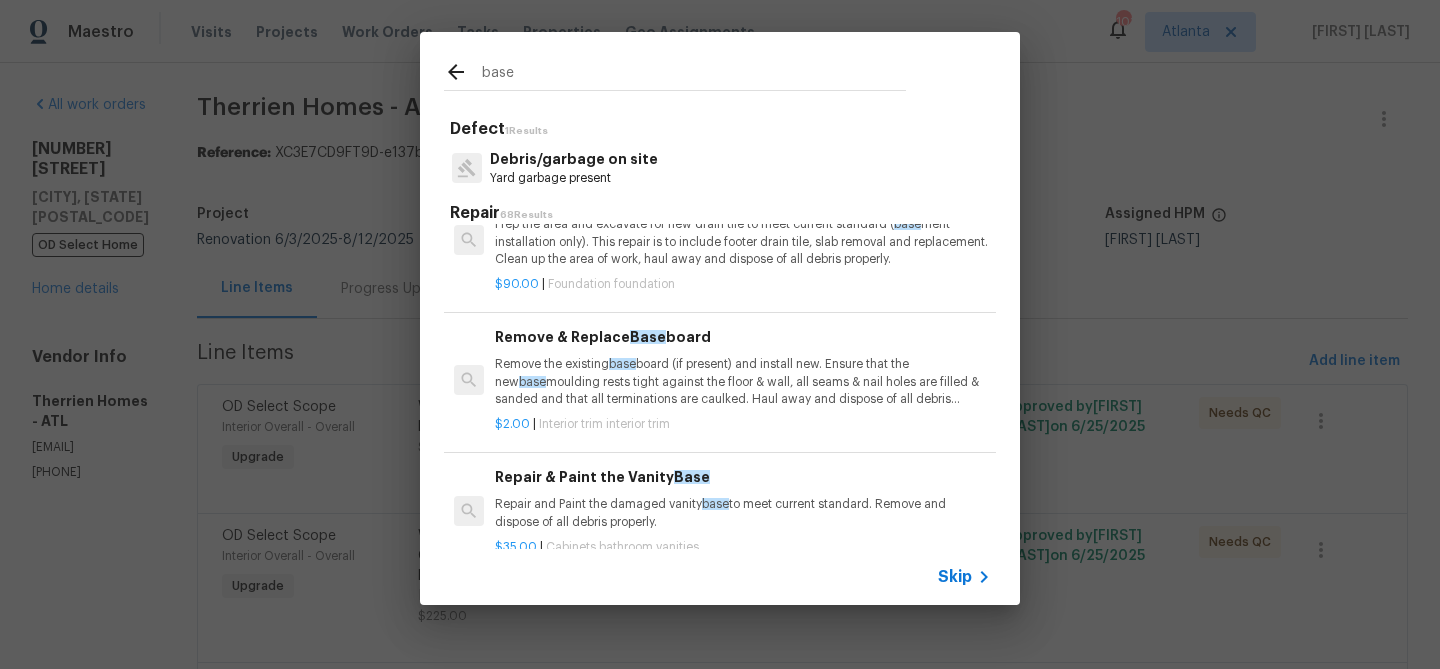 type on "base" 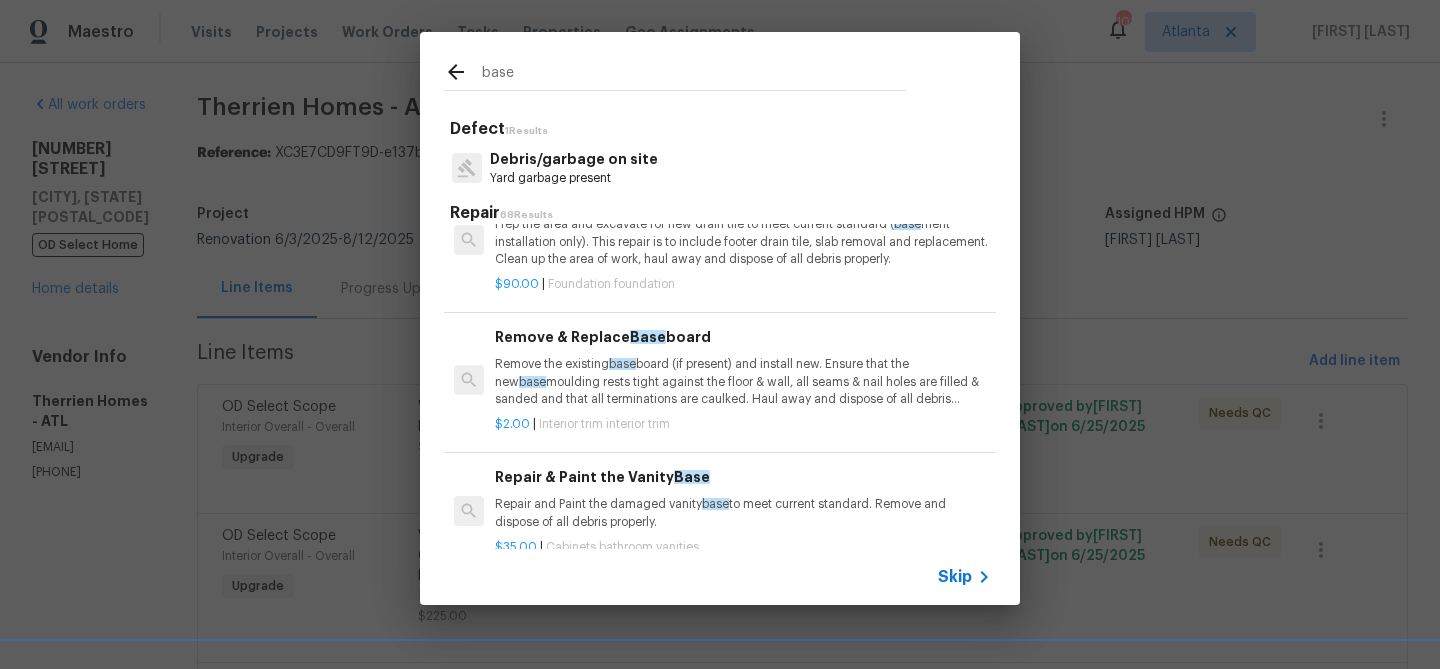 click on "Remove the existing  base board (if present) and install new. Ensure that the new  base  moulding rests tight against the floor & wall, all seams & nail holes are filled & sanded and that all terminations are caulked. Haul away and dispose of all debris properly." at bounding box center [743, 381] 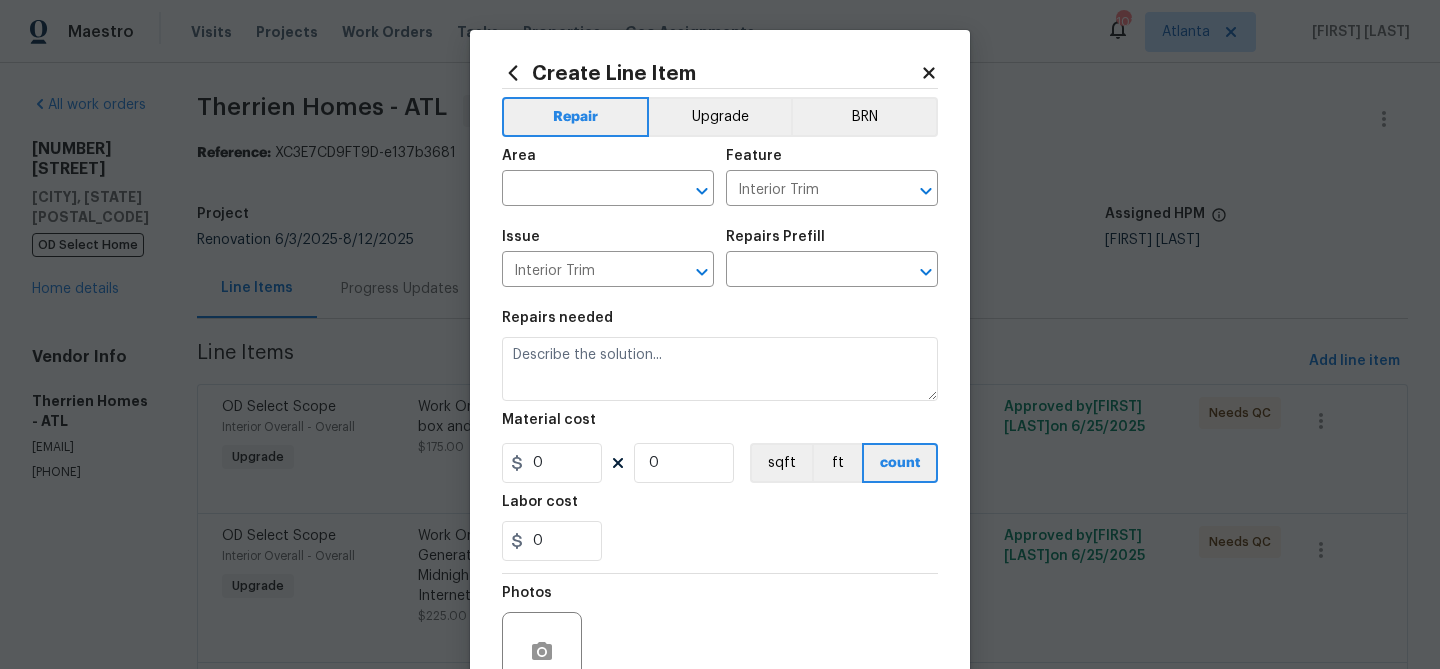 type on "Remove & Replace Baseboard $2.00" 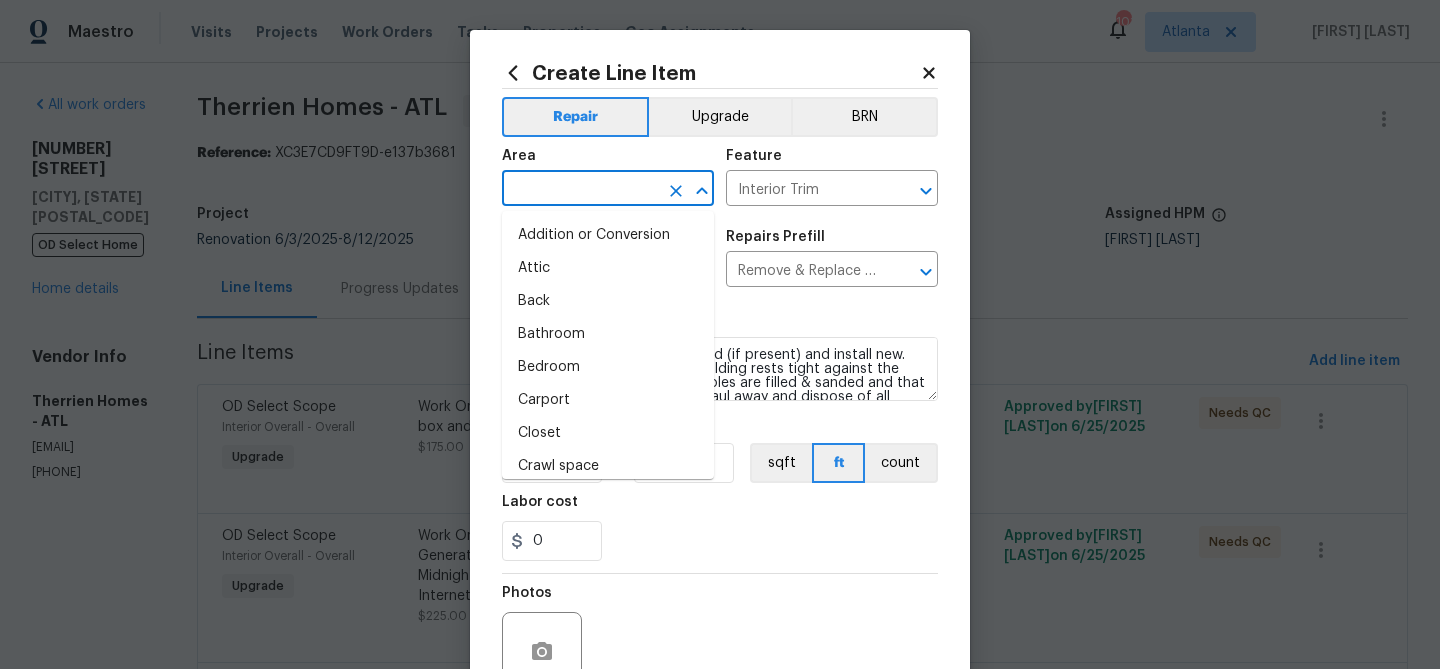 click at bounding box center (580, 190) 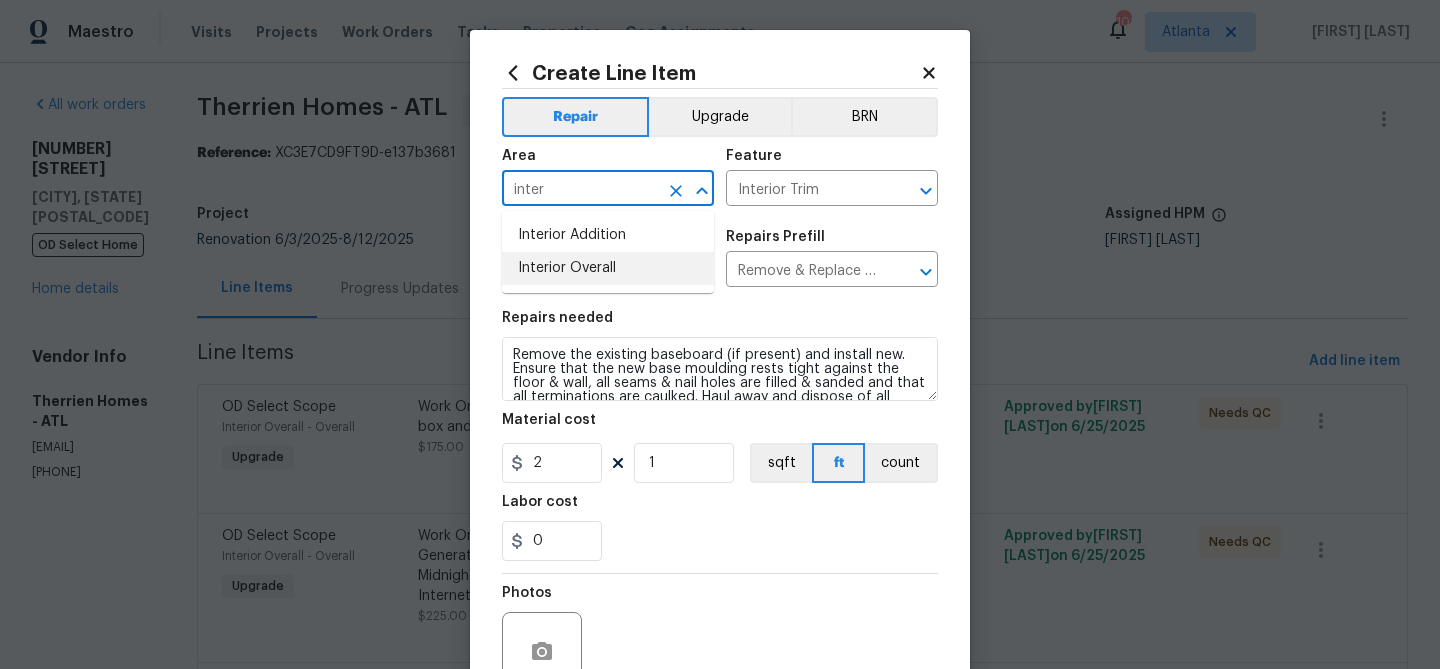 click on "Interior Overall" at bounding box center (608, 268) 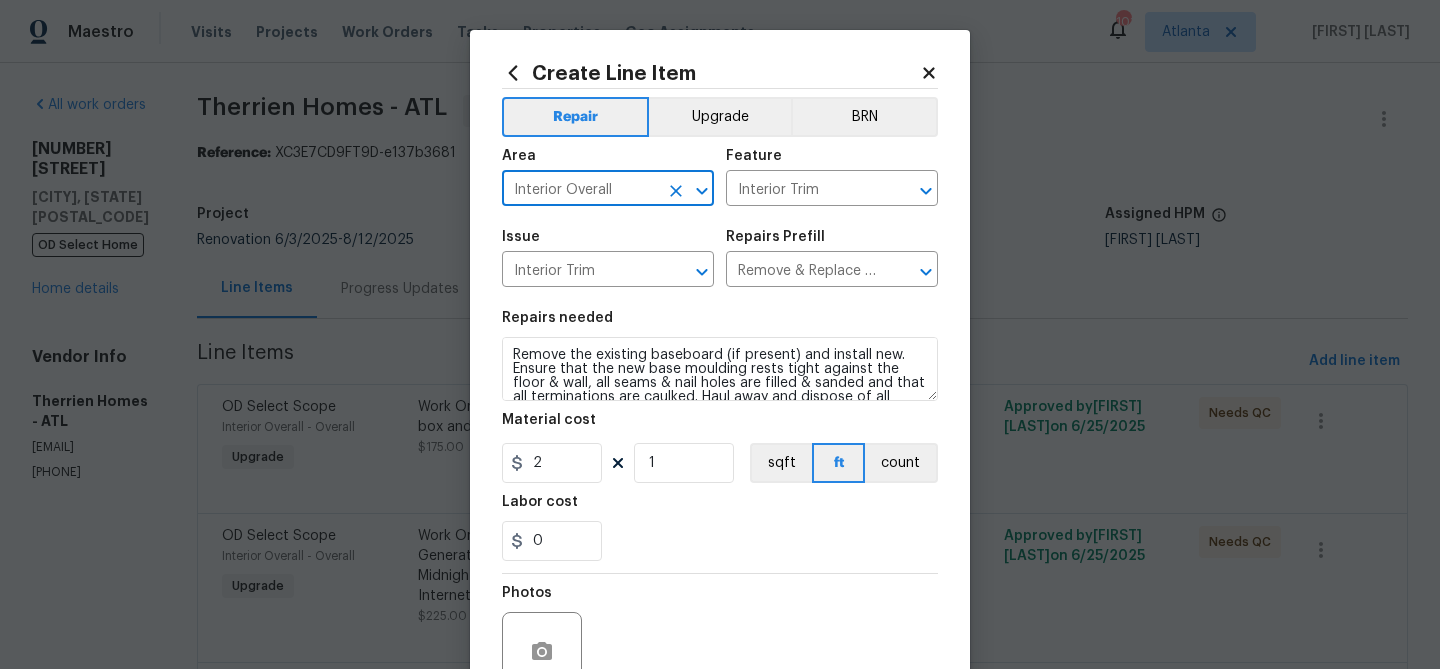 type on "Interior Overall" 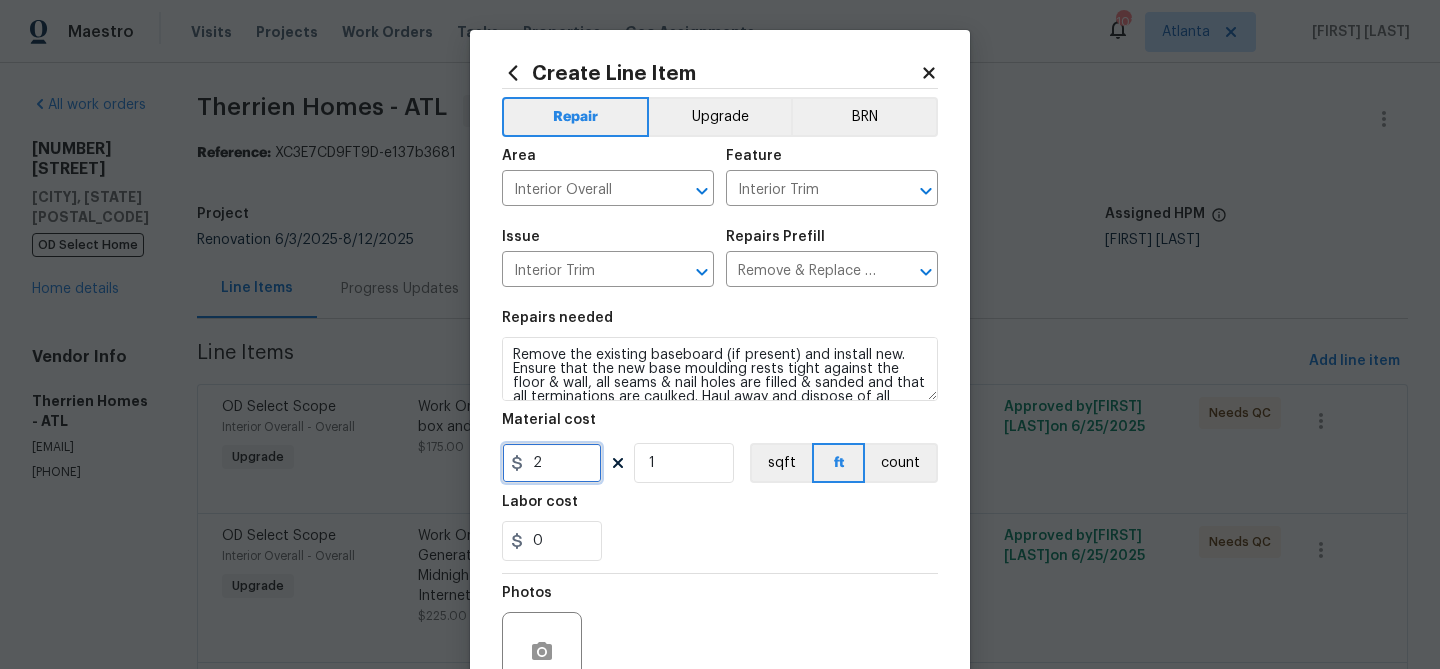 click on "2" at bounding box center (552, 463) 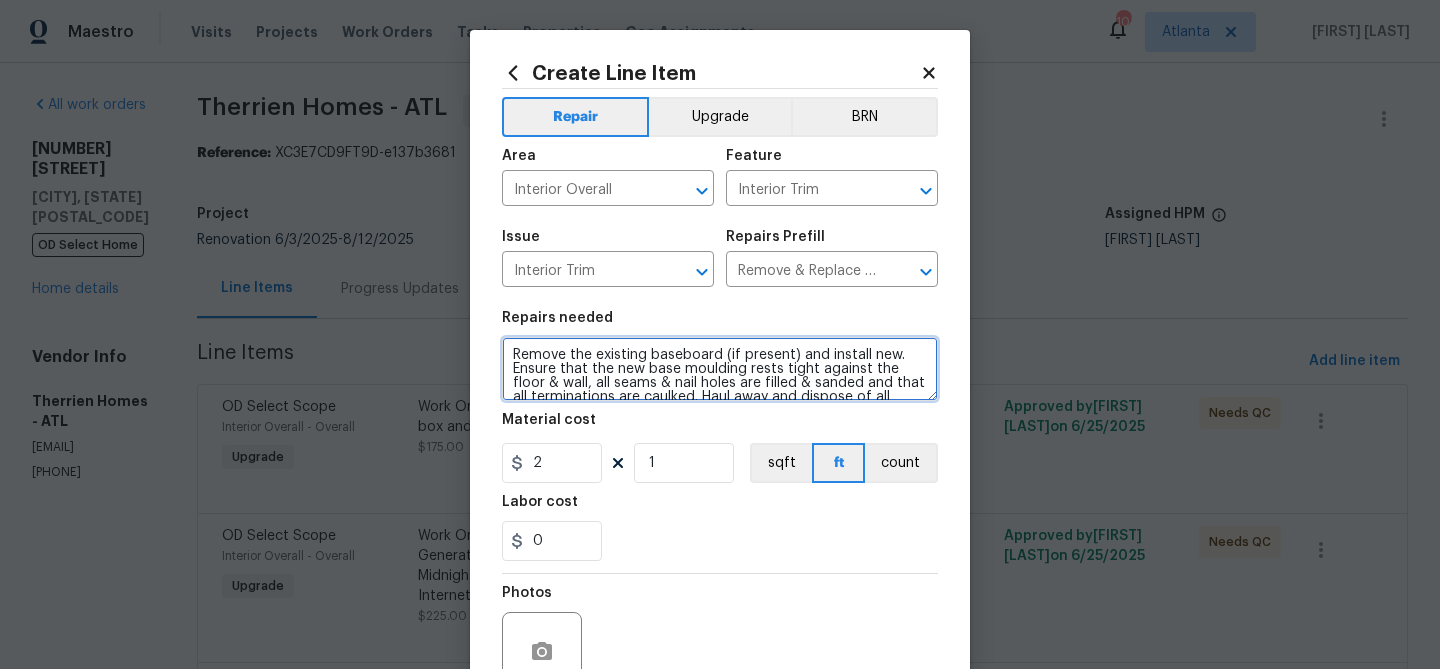 click on "Remove the existing baseboard (if present) and install new. Ensure that the new base moulding rests tight against the floor & wall, all seams & nail holes are filled & sanded and that all terminations are caulked. Haul away and dispose of all debris properly." at bounding box center [720, 369] 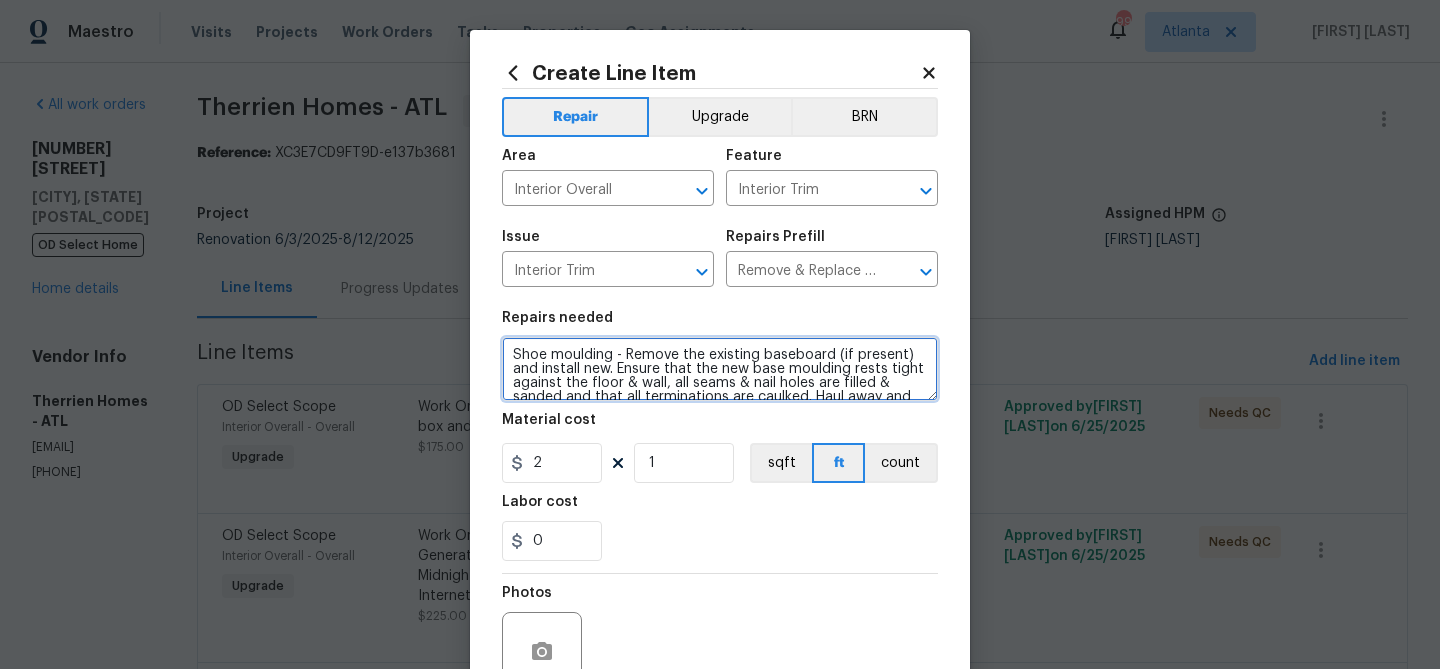type on "Shoe moulding - Remove the existing baseboard (if present) and install new. Ensure that the new base moulding rests tight against the floor & wall, all seams & nail holes are filled & sanded and that all terminations are caulked. Haul away and dispose of all debris properly." 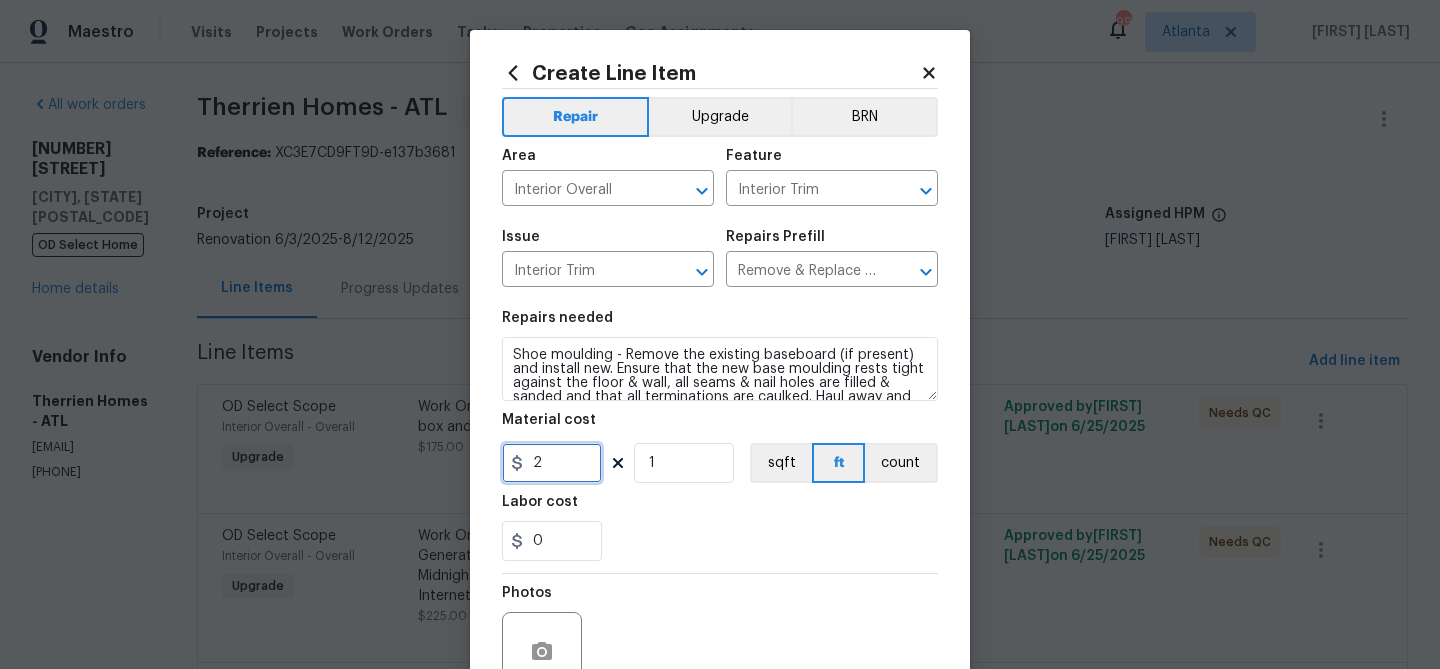 click on "2" at bounding box center (552, 463) 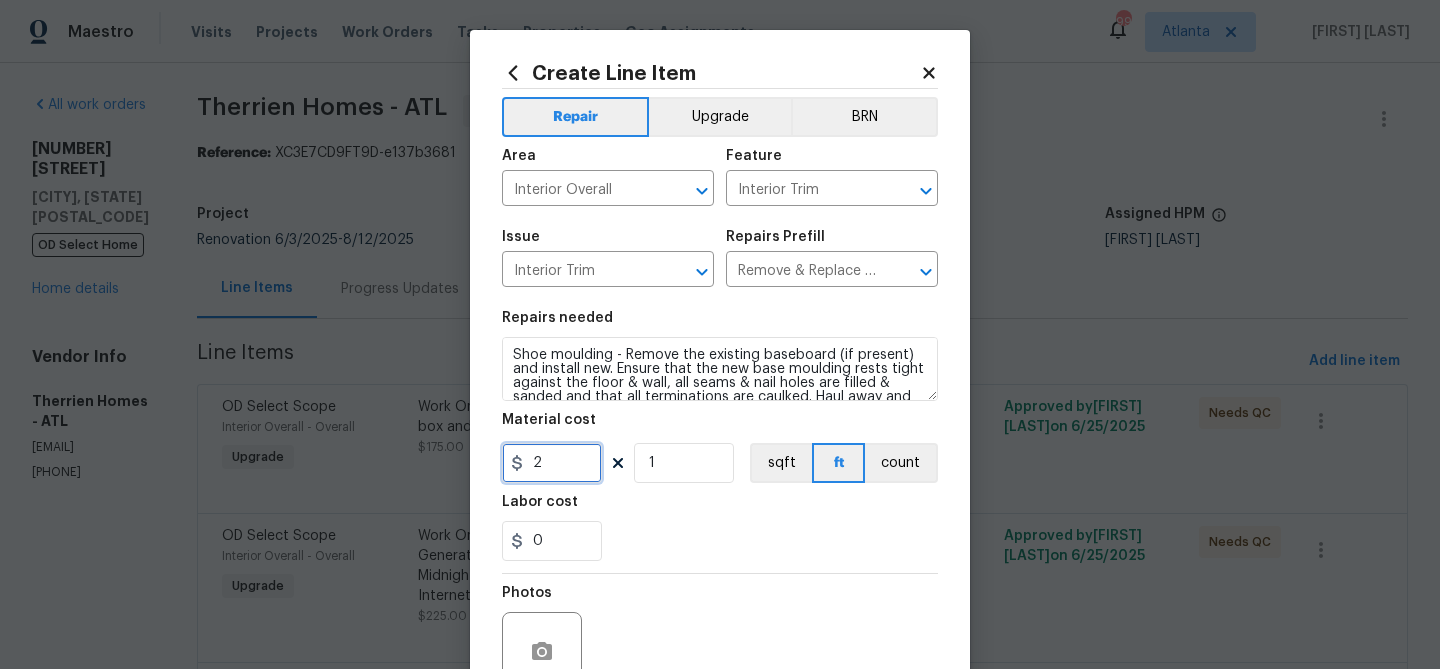 click on "2" at bounding box center (552, 463) 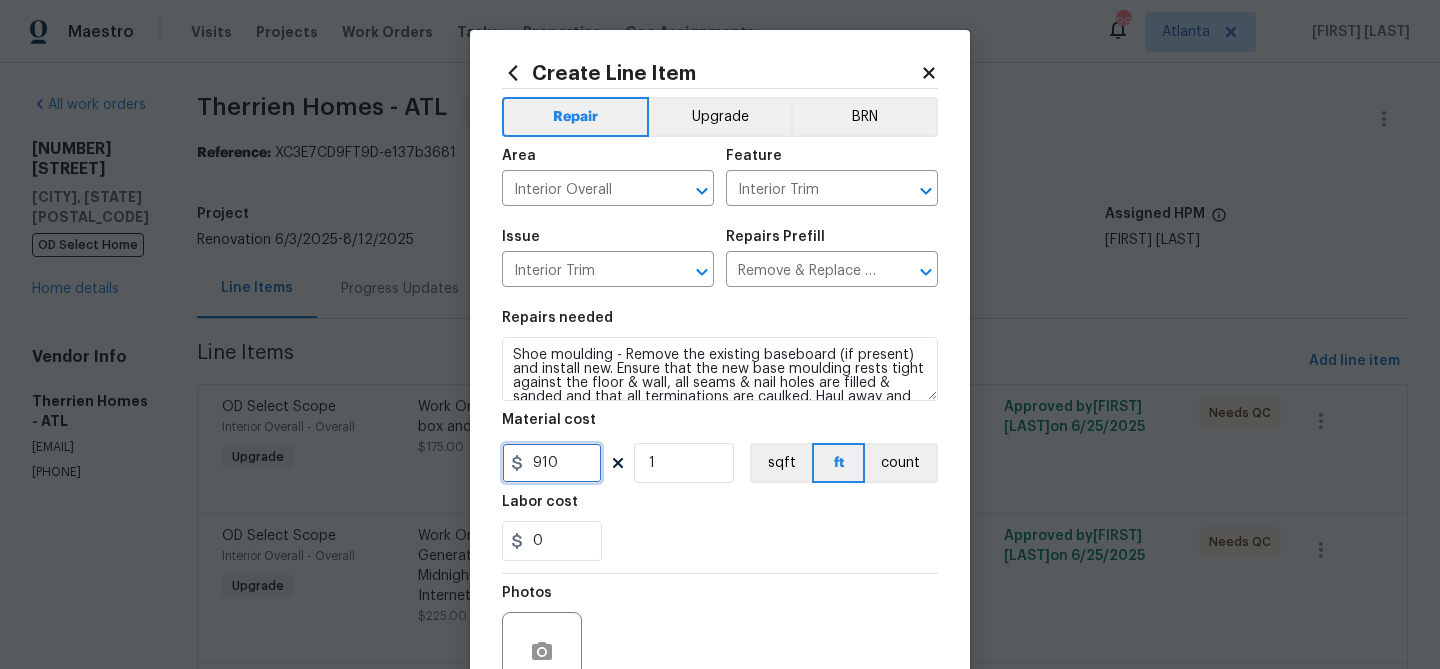 type on "910" 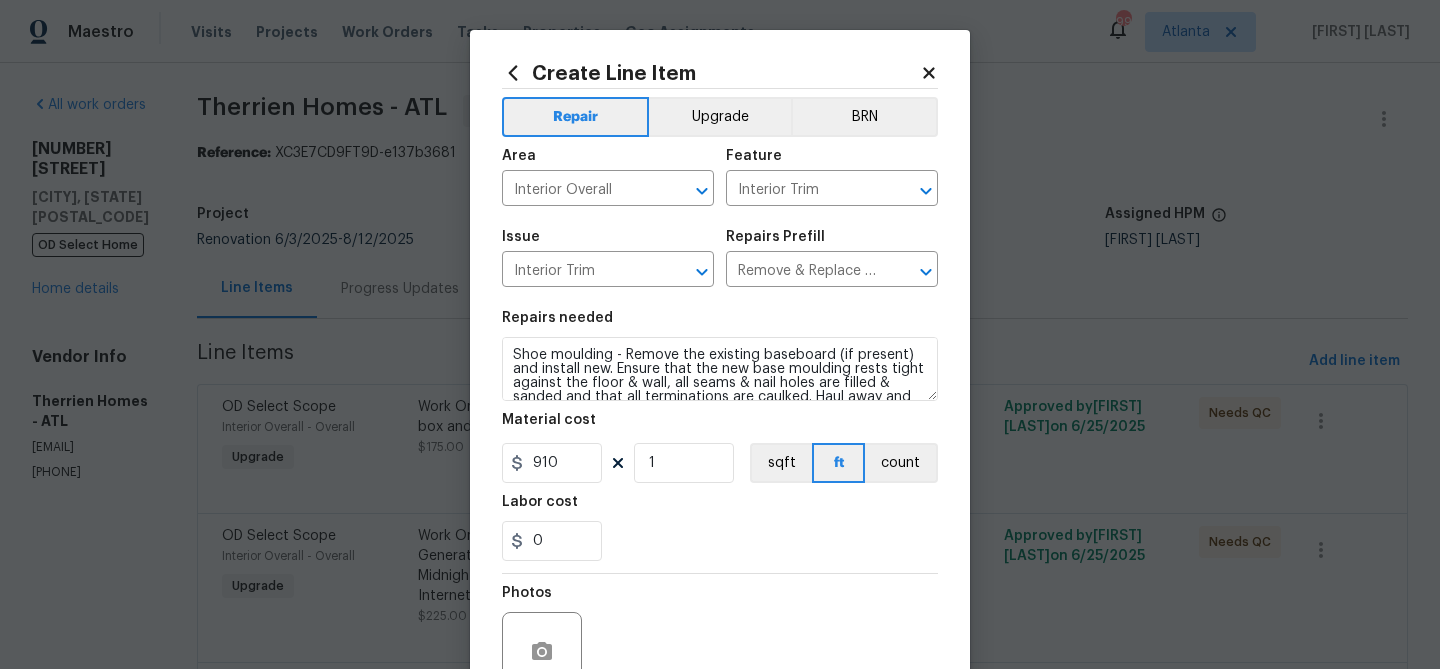 click on "0" at bounding box center (720, 541) 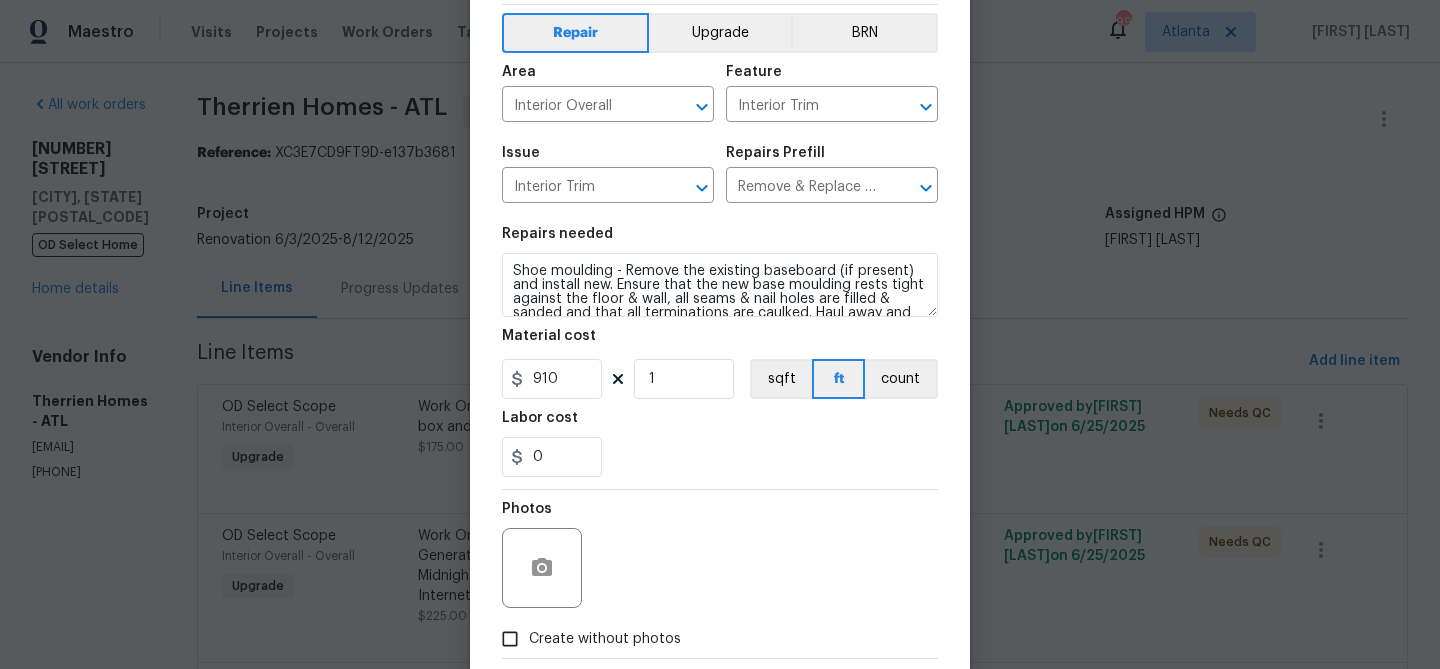 scroll, scrollTop: 193, scrollLeft: 0, axis: vertical 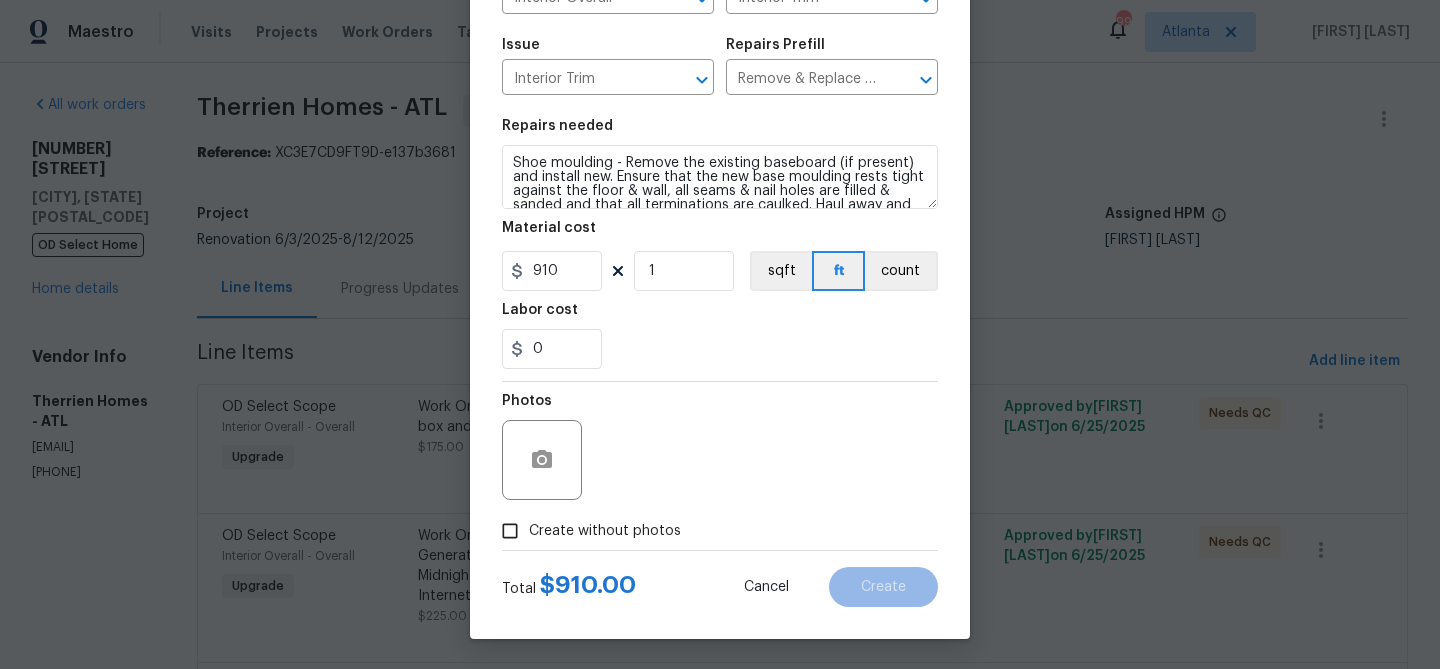 click on "Create without photos" at bounding box center (605, 531) 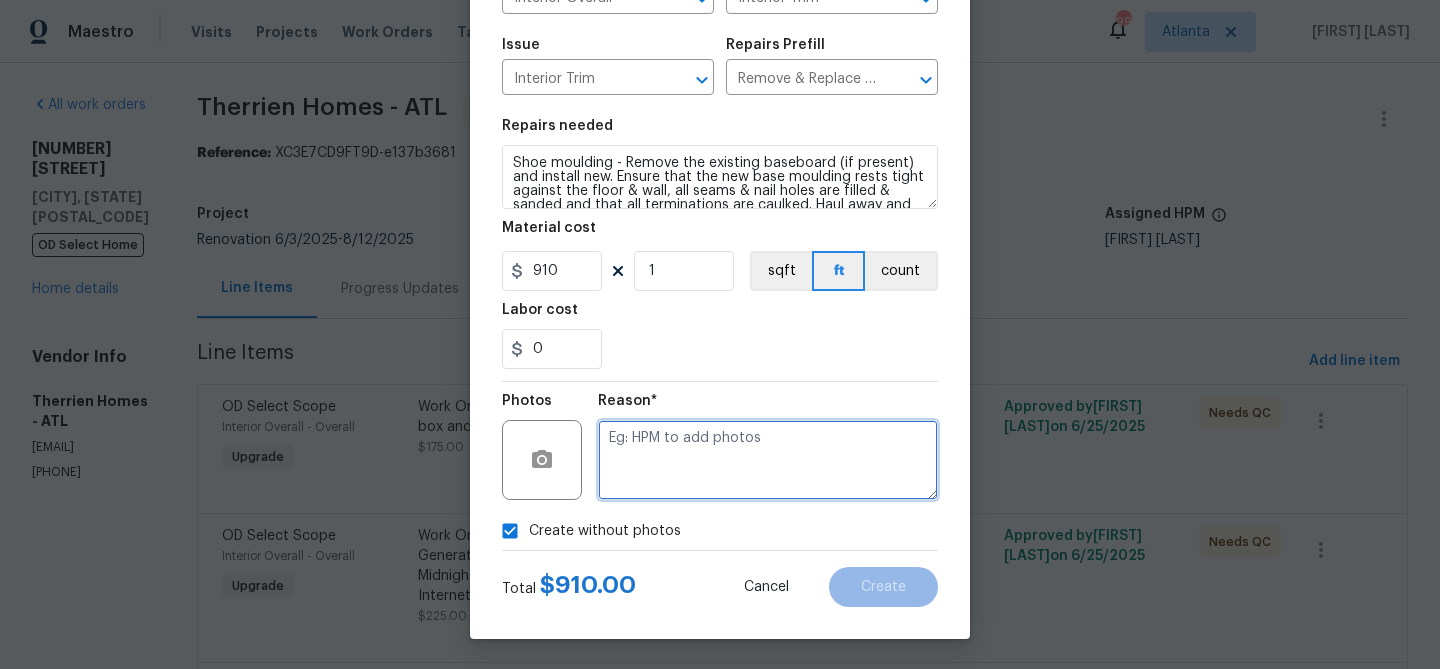 click at bounding box center (768, 460) 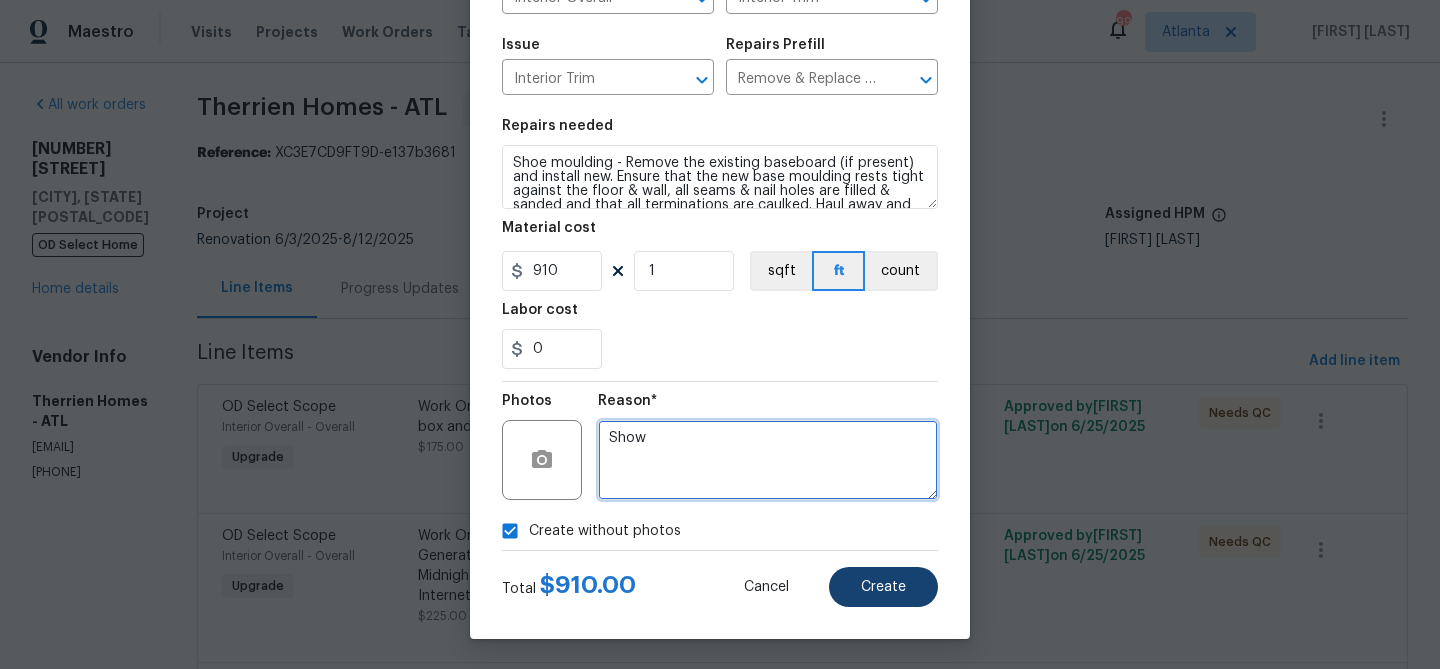 type on "Show" 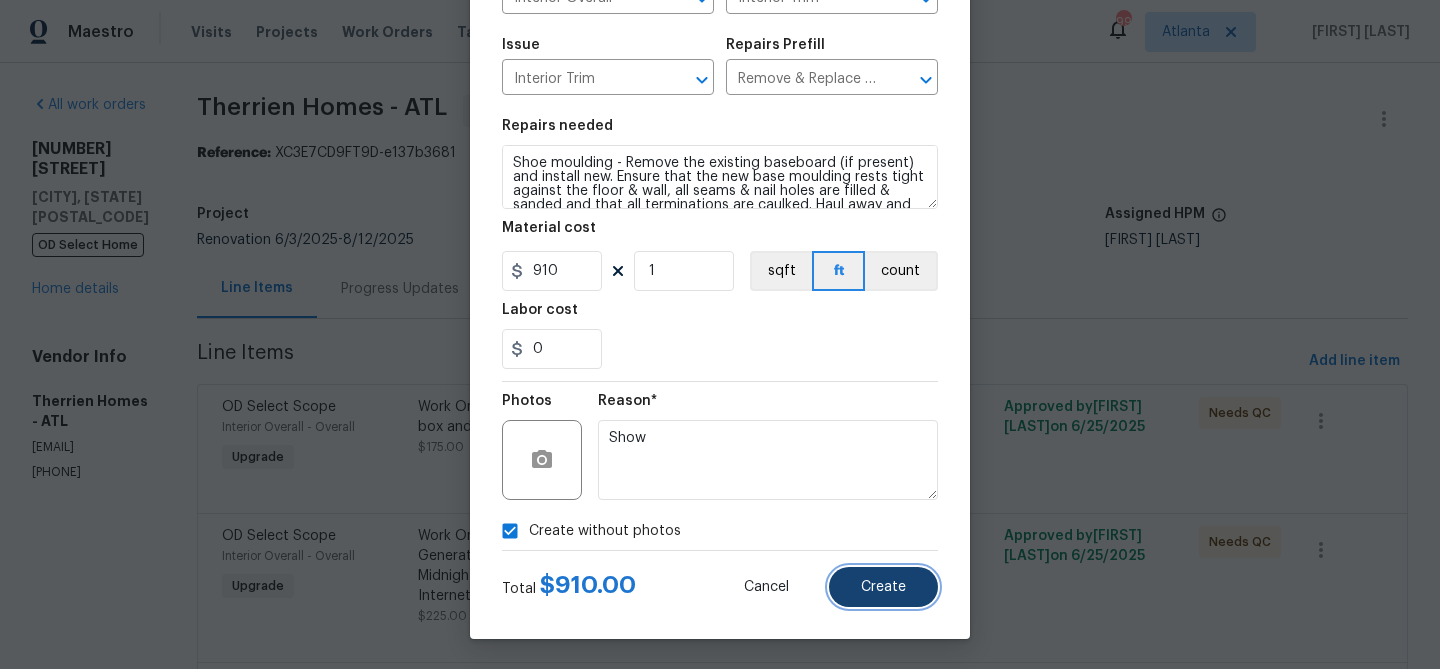 click on "Create" at bounding box center [883, 587] 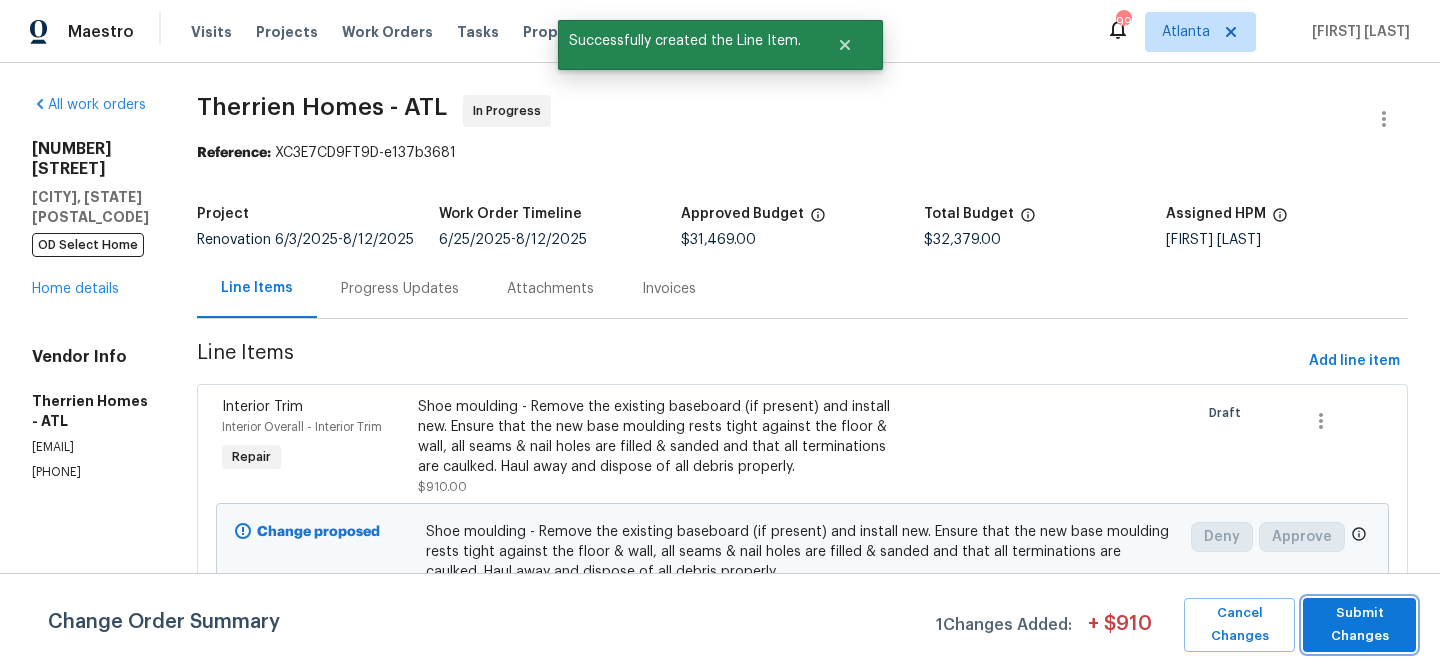 click on "Submit Changes" at bounding box center (1359, 625) 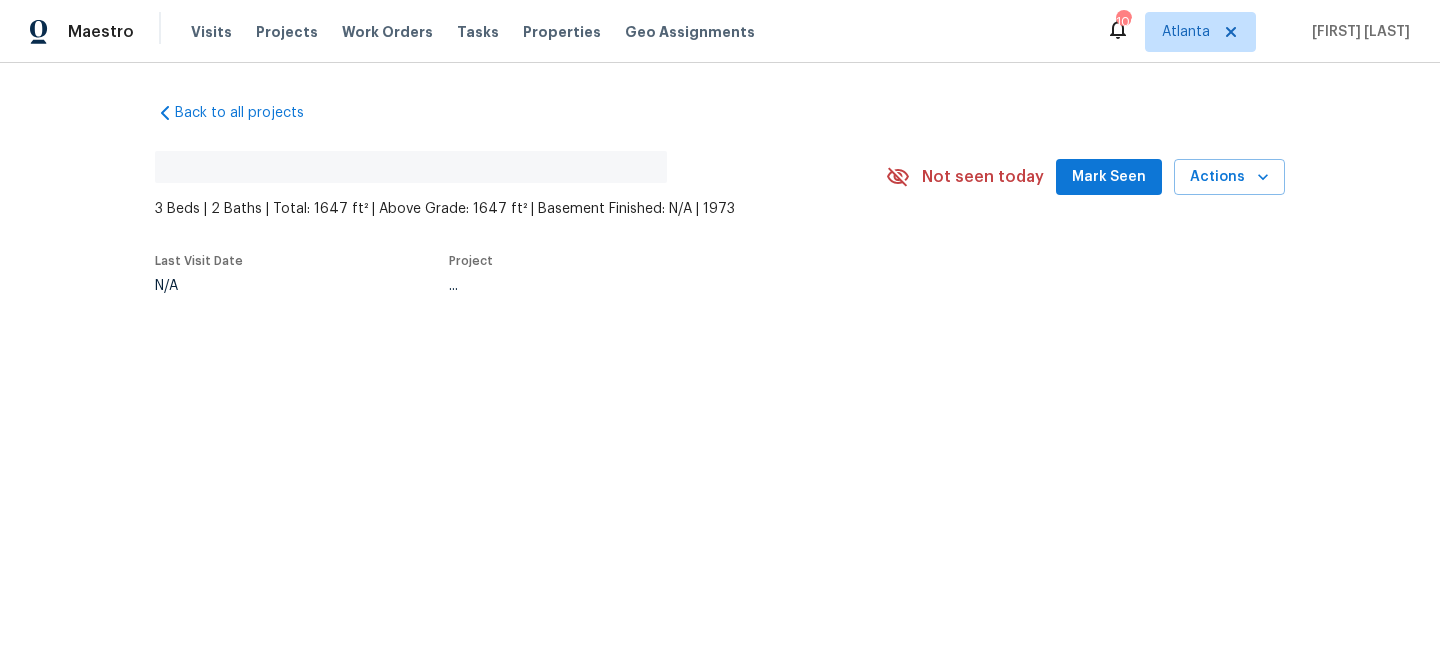 scroll, scrollTop: 0, scrollLeft: 0, axis: both 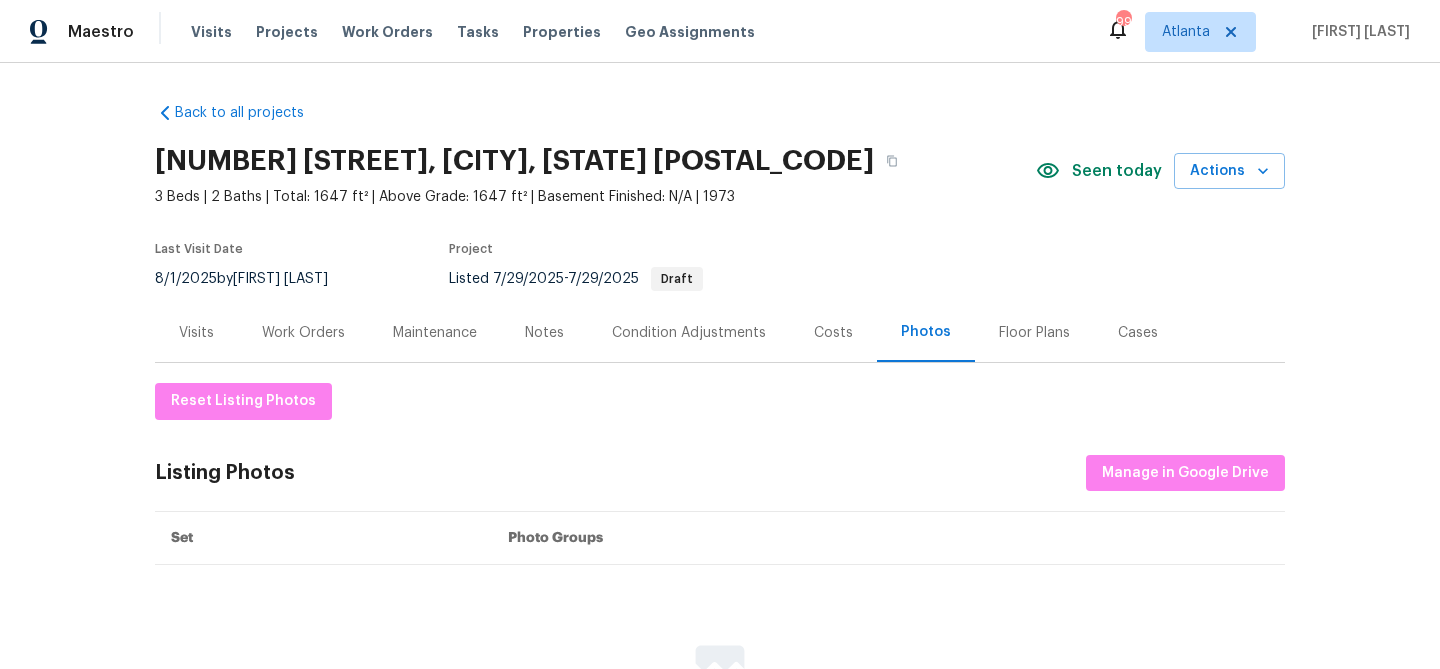 click on "Work Orders" at bounding box center (303, 333) 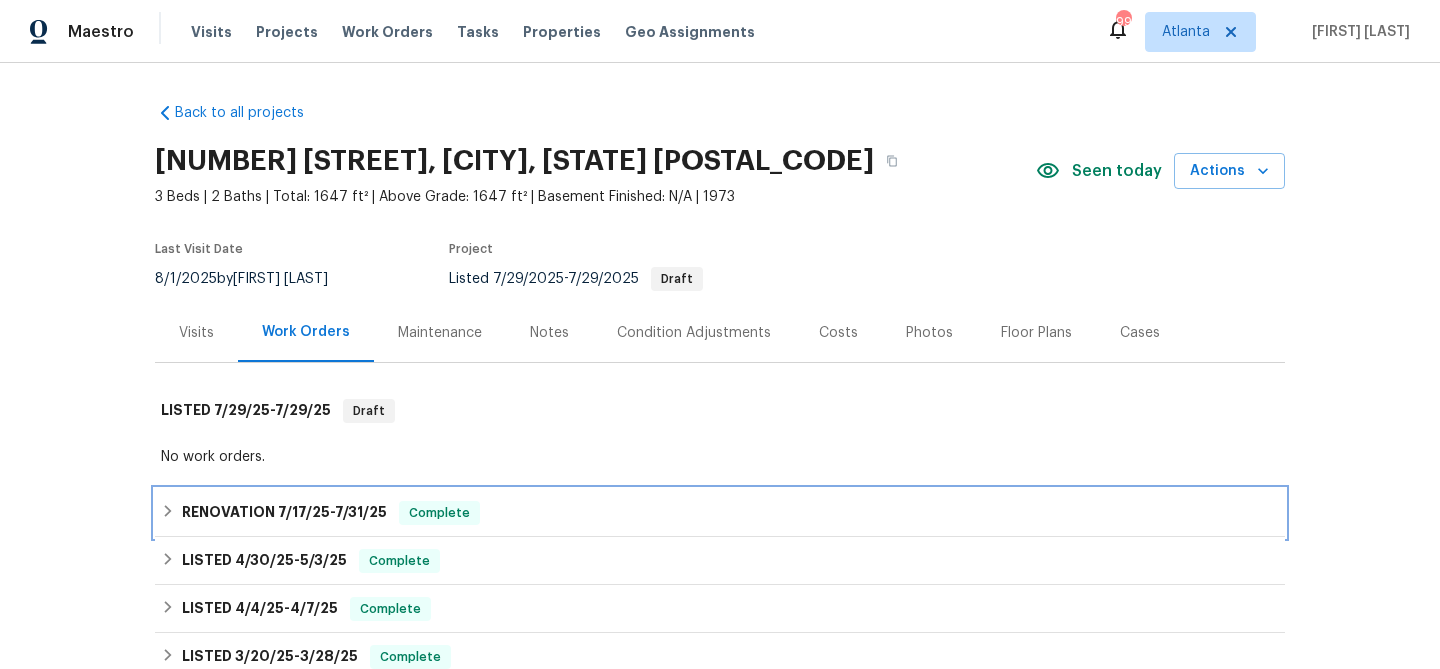 click on "7/17/25" at bounding box center (304, 512) 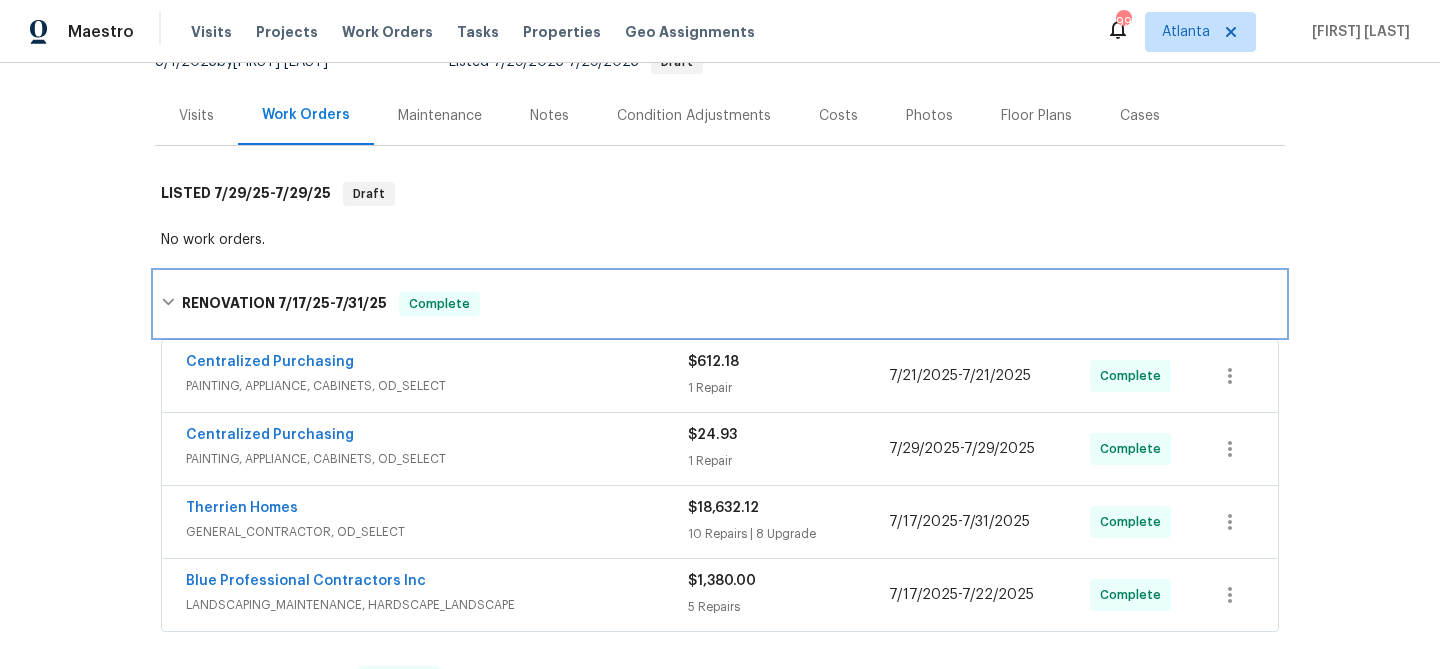 scroll, scrollTop: 230, scrollLeft: 0, axis: vertical 